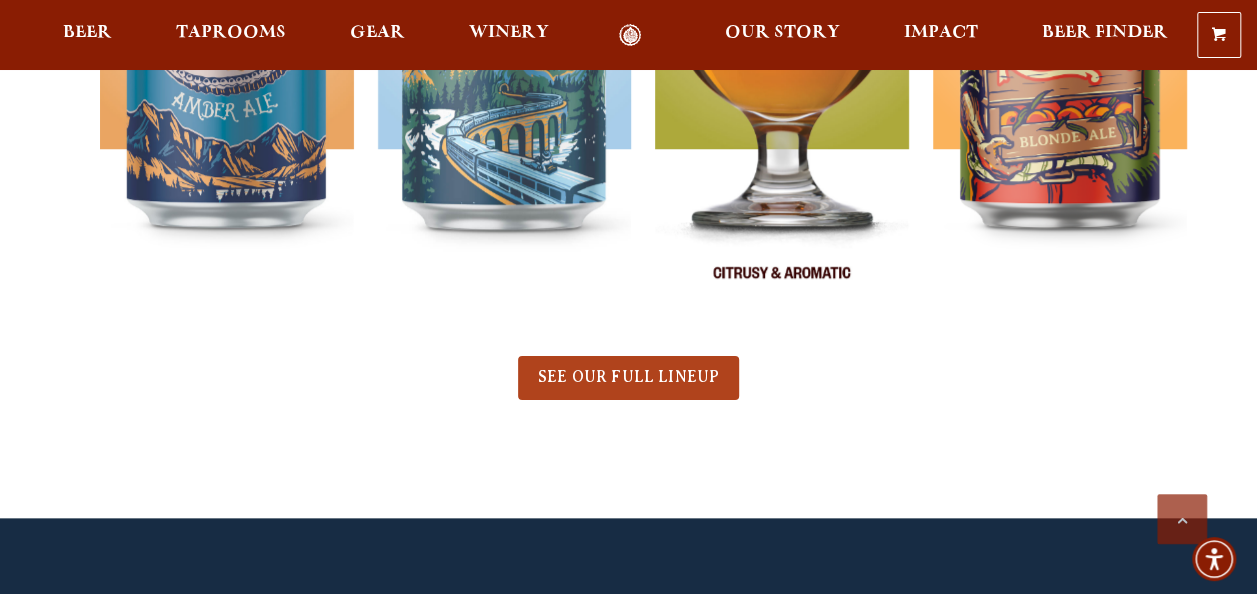 scroll, scrollTop: 1000, scrollLeft: 0, axis: vertical 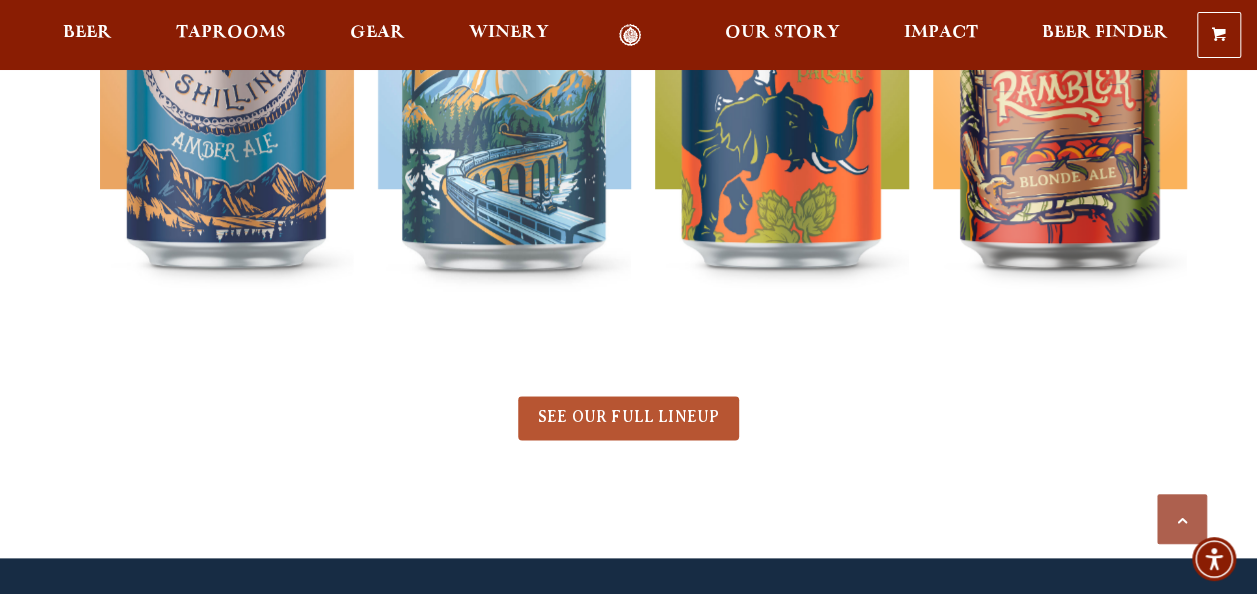 click on "SEE OUR FULL LINEUP" at bounding box center [628, 417] 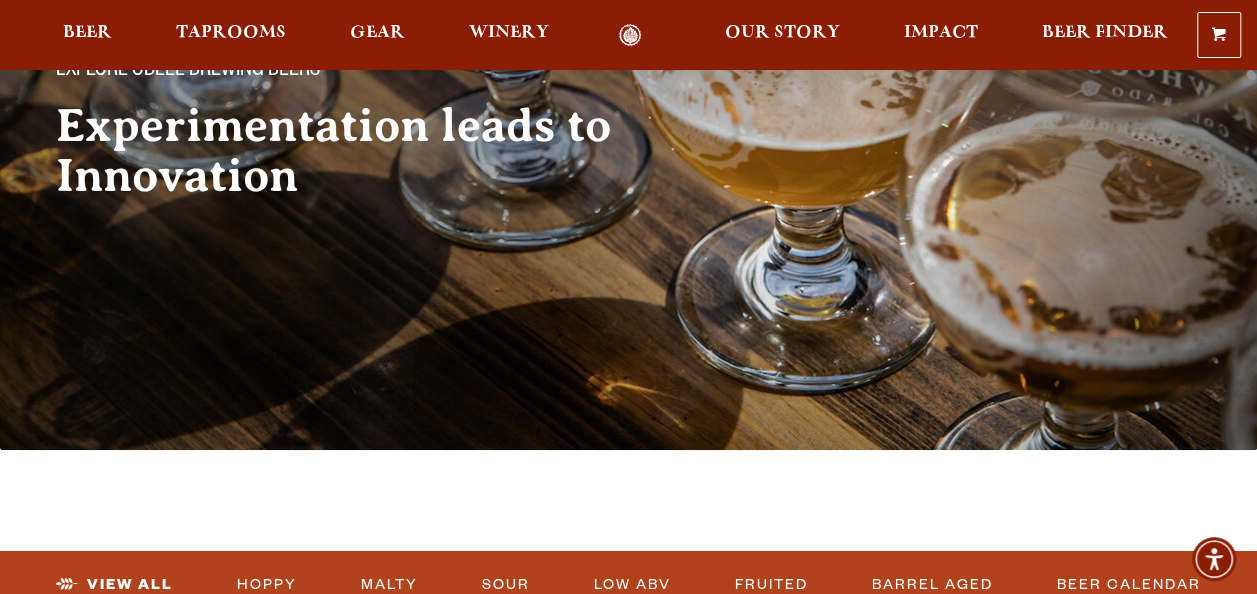 scroll, scrollTop: 0, scrollLeft: 0, axis: both 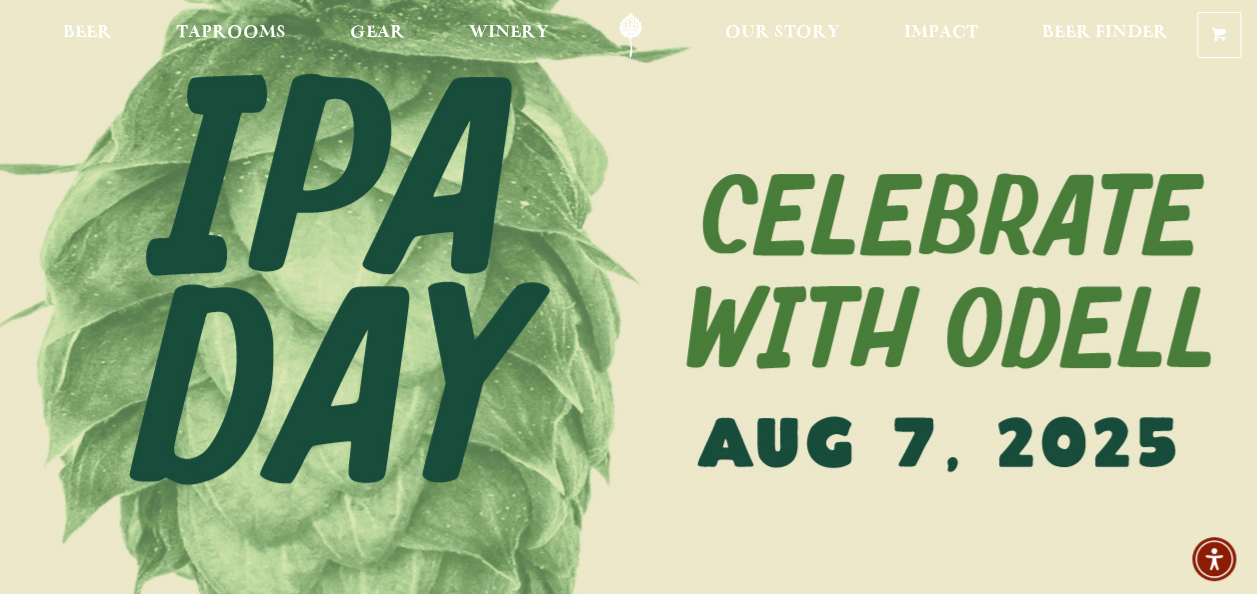 click at bounding box center (628, 325) 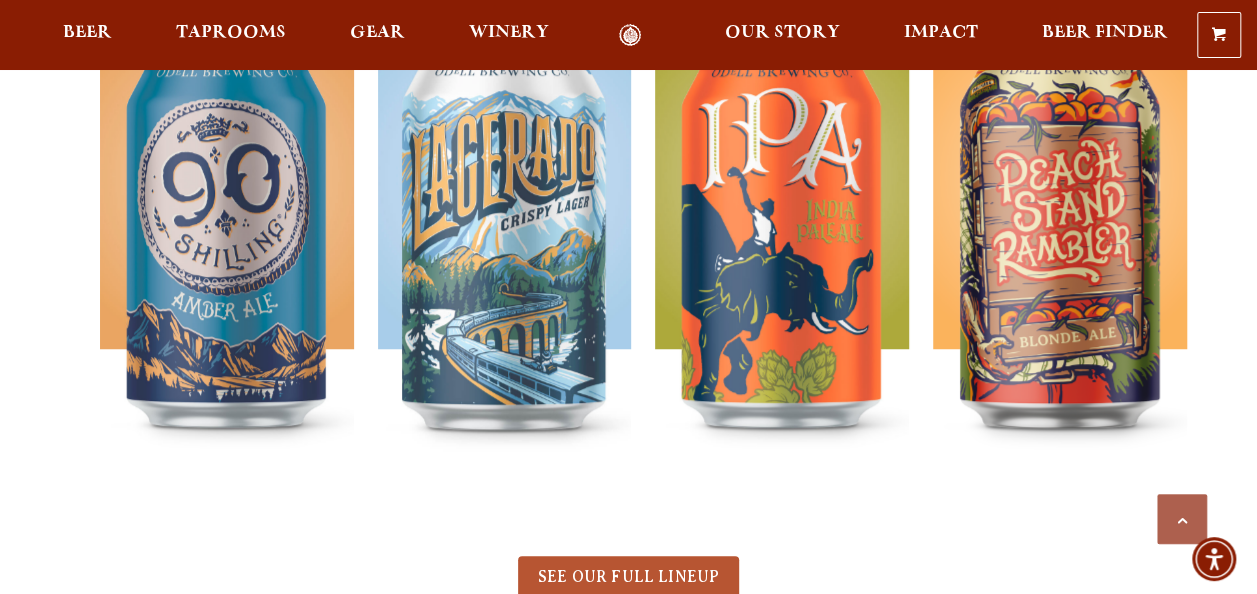 scroll, scrollTop: 900, scrollLeft: 0, axis: vertical 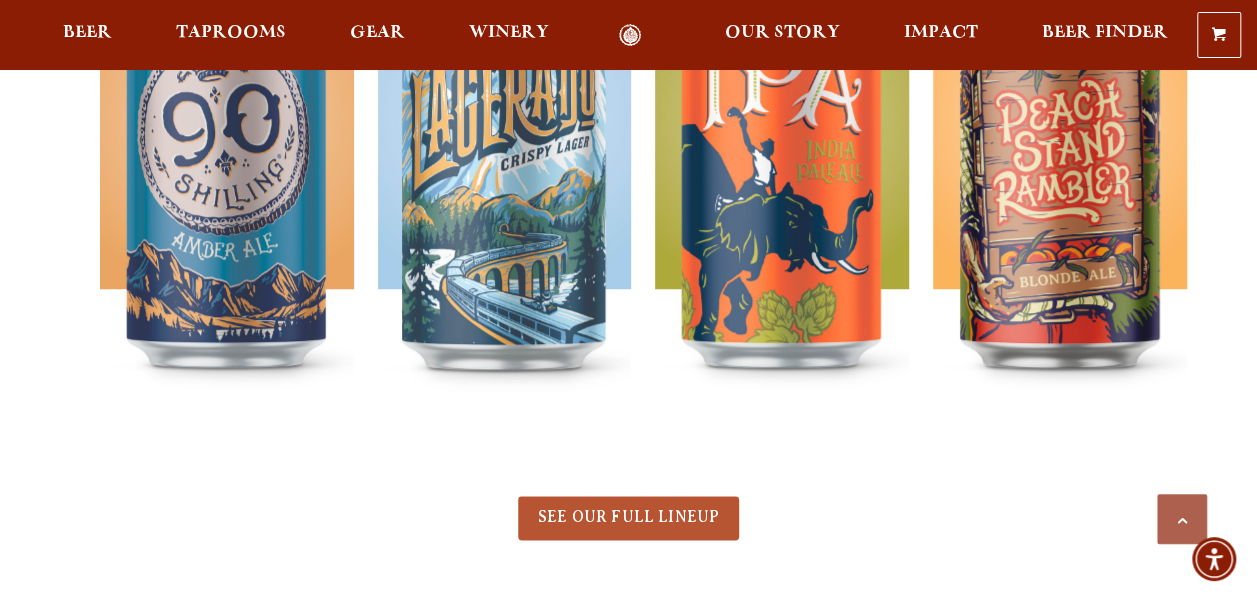 click on "SEE OUR FULL LINEUP" at bounding box center [628, 517] 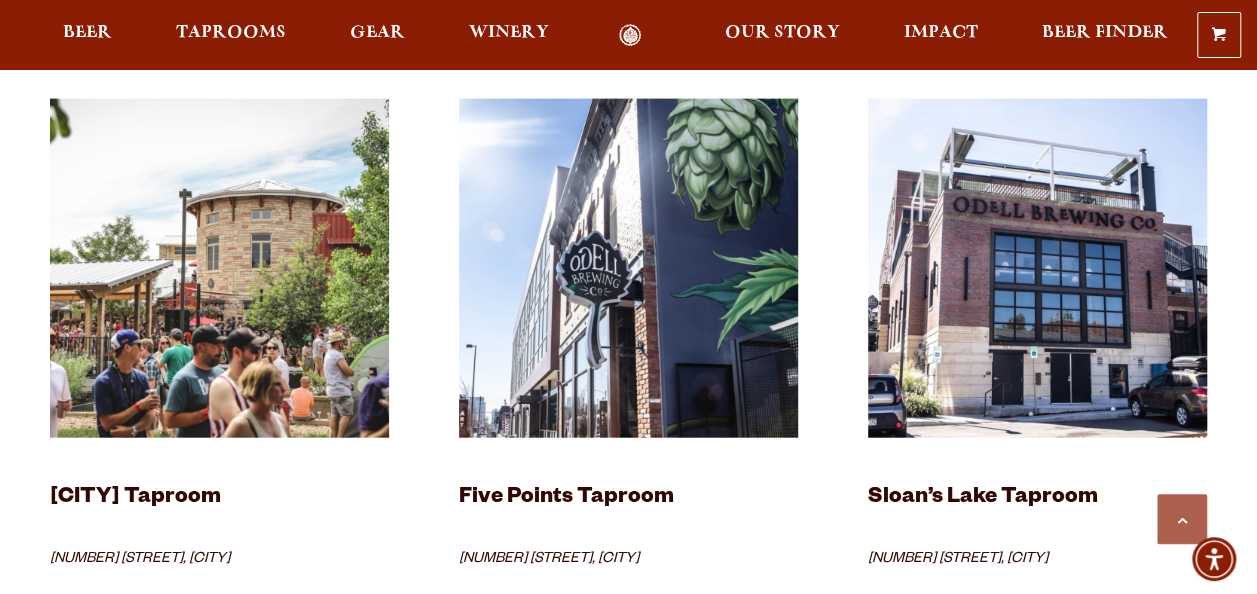 scroll, scrollTop: 2200, scrollLeft: 0, axis: vertical 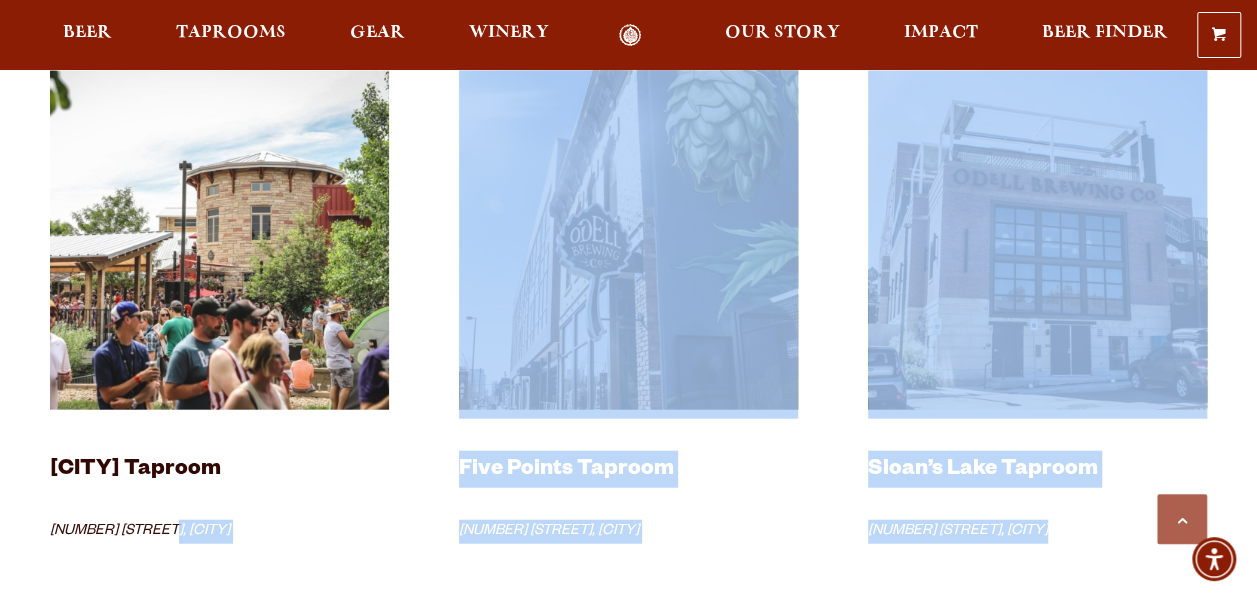 drag, startPoint x: 49, startPoint y: 526, endPoint x: 150, endPoint y: 531, distance: 101.12369 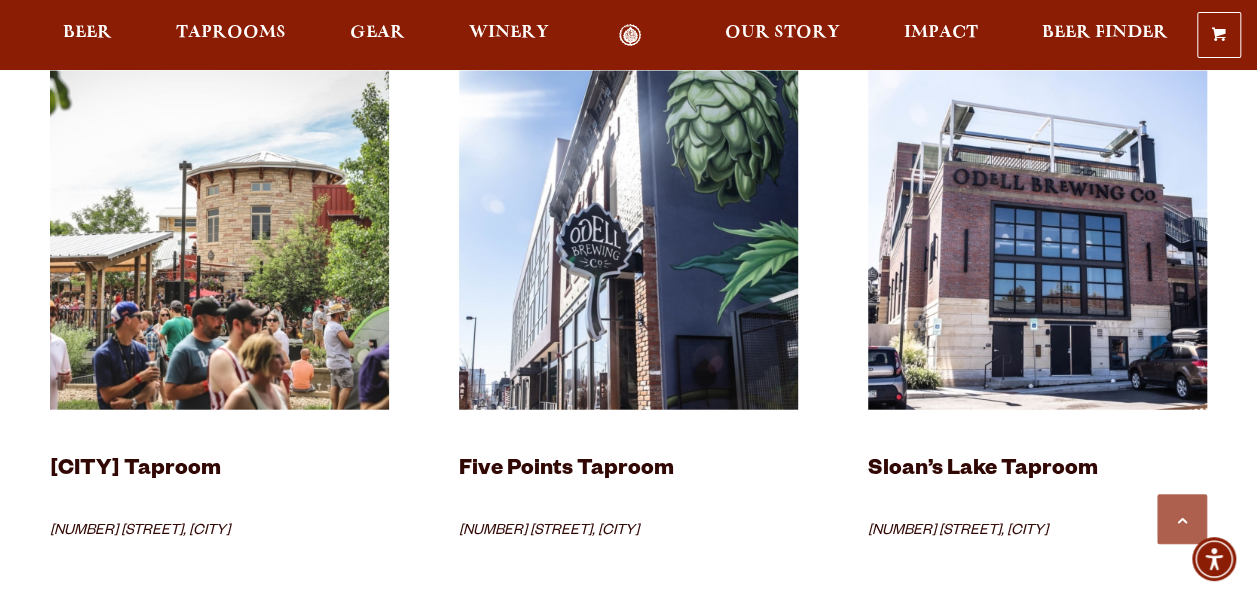 click on "Fort Collins Taproom" at bounding box center [219, 481] 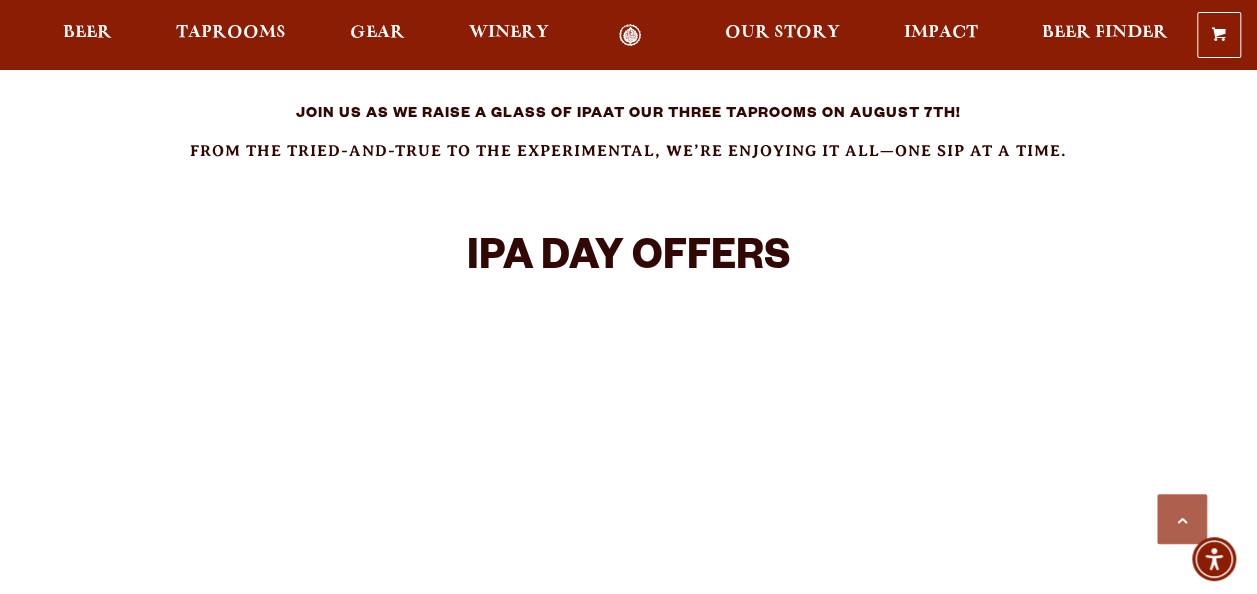 scroll, scrollTop: 500, scrollLeft: 0, axis: vertical 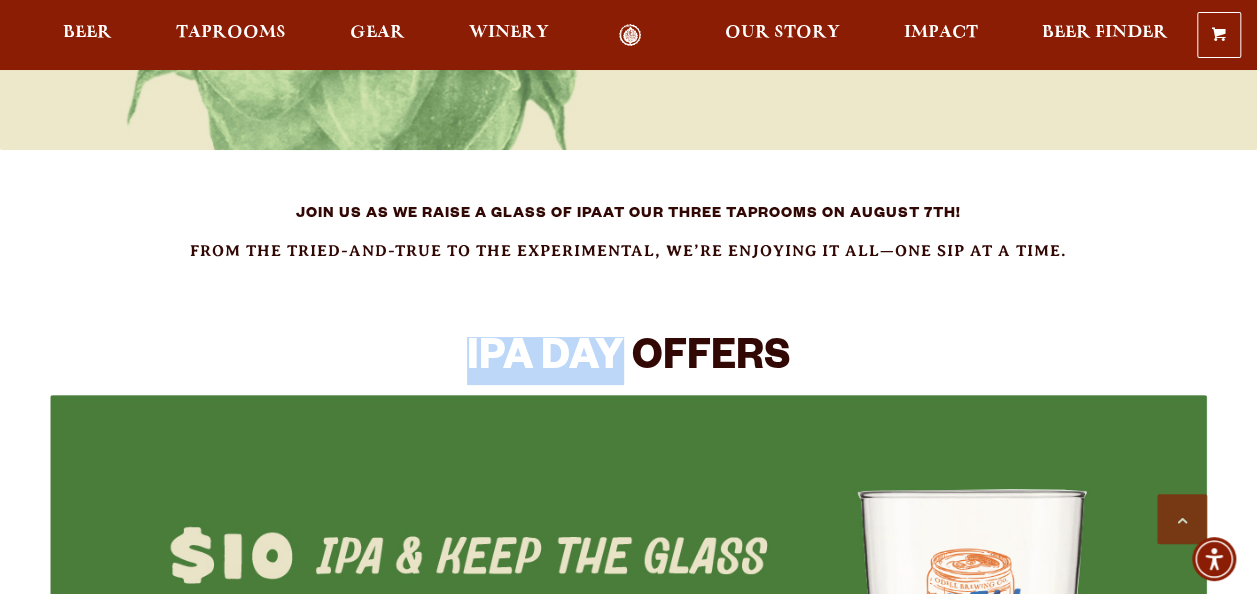 drag, startPoint x: 458, startPoint y: 342, endPoint x: 626, endPoint y: 346, distance: 168.0476 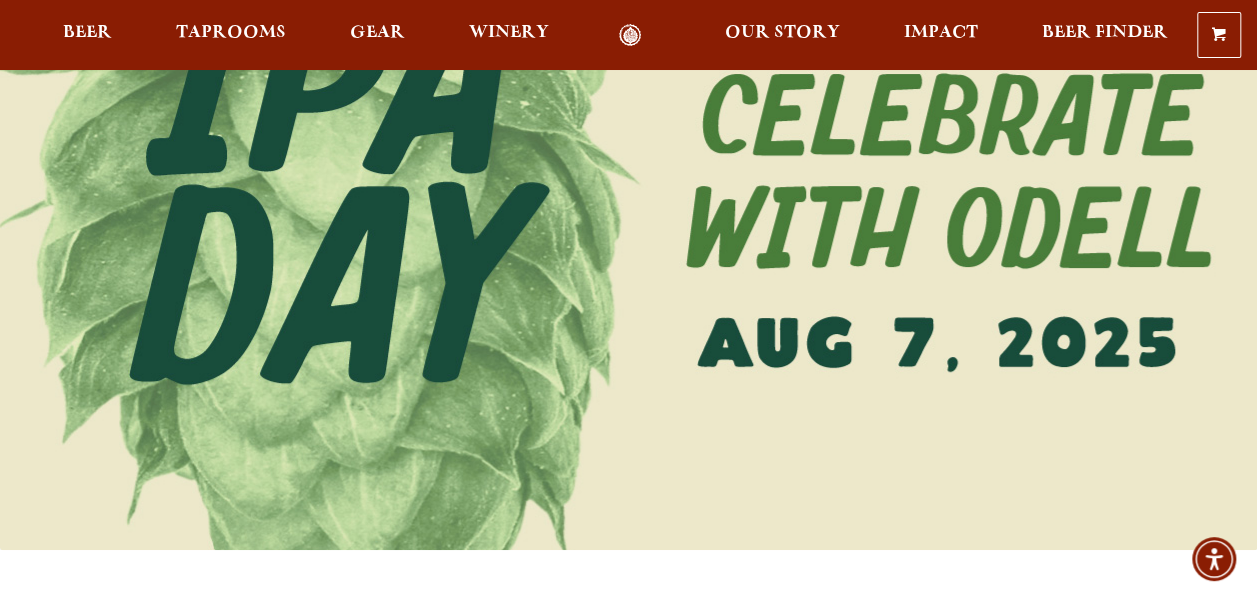 scroll, scrollTop: 0, scrollLeft: 0, axis: both 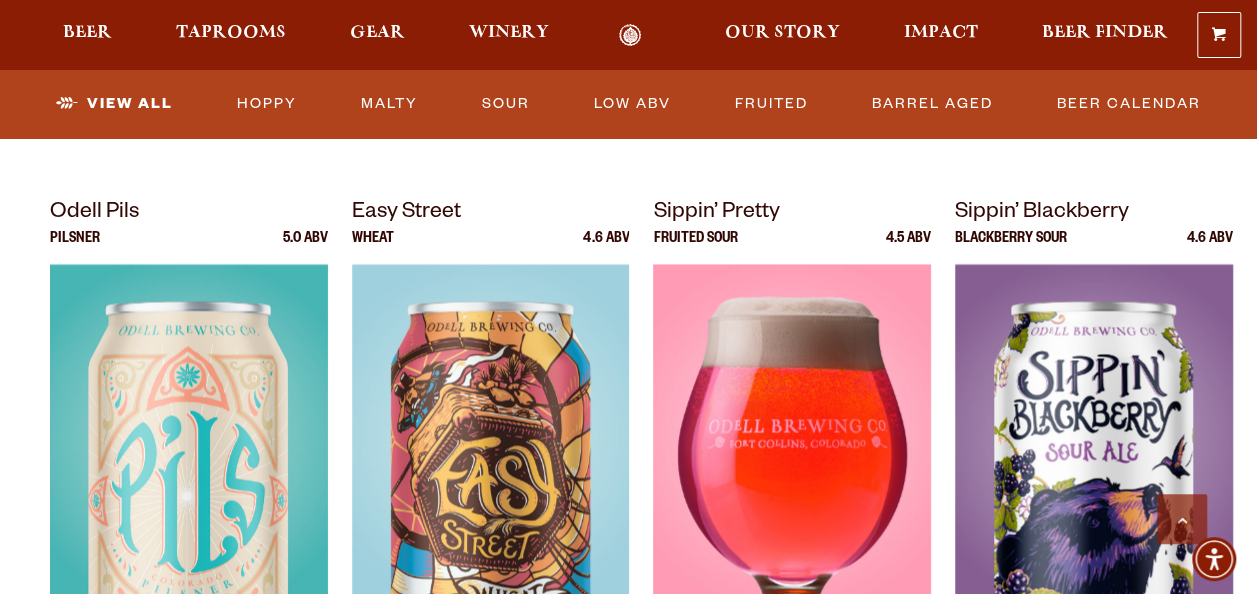 click at bounding box center (792, 514) 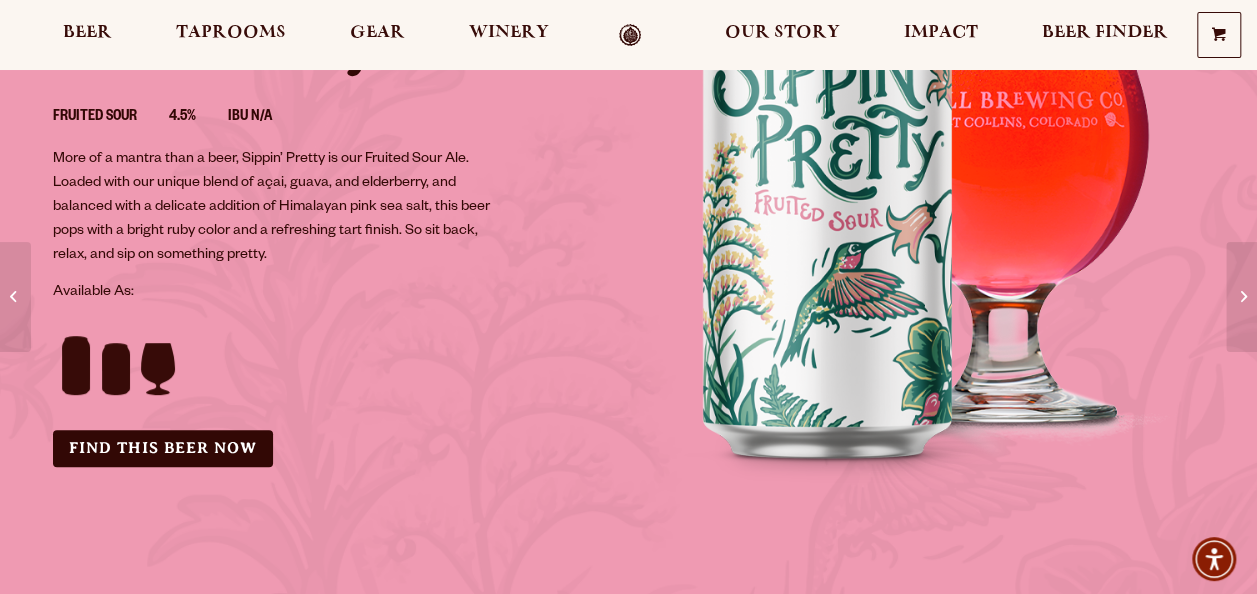 scroll, scrollTop: 200, scrollLeft: 0, axis: vertical 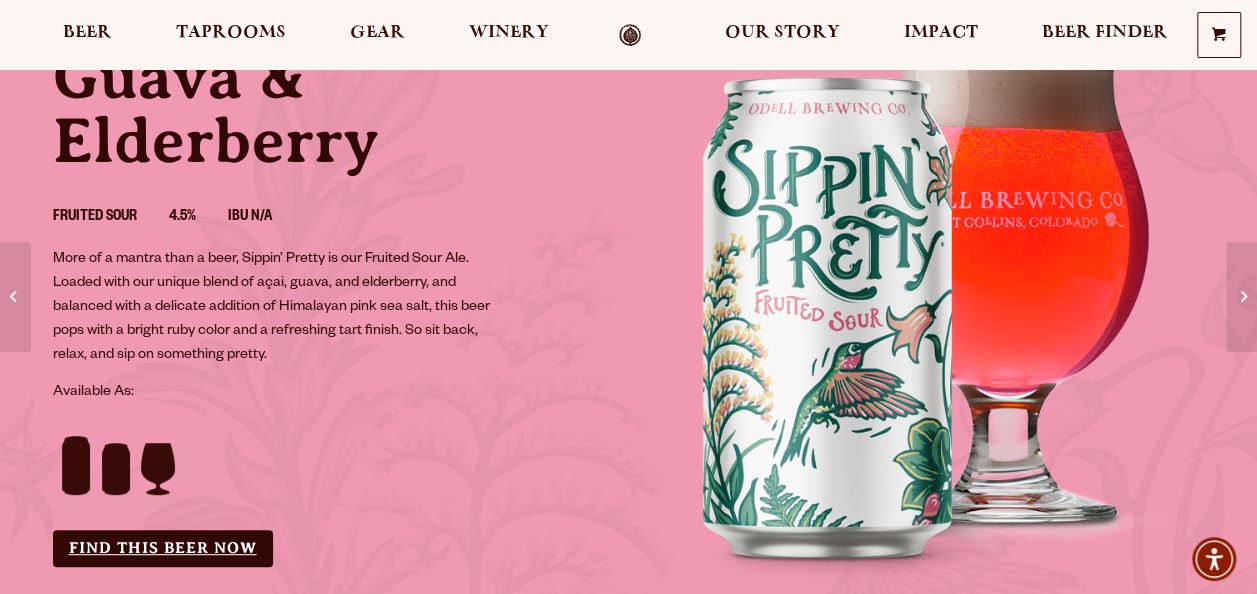 click on "Find this Beer Now" at bounding box center [163, 548] 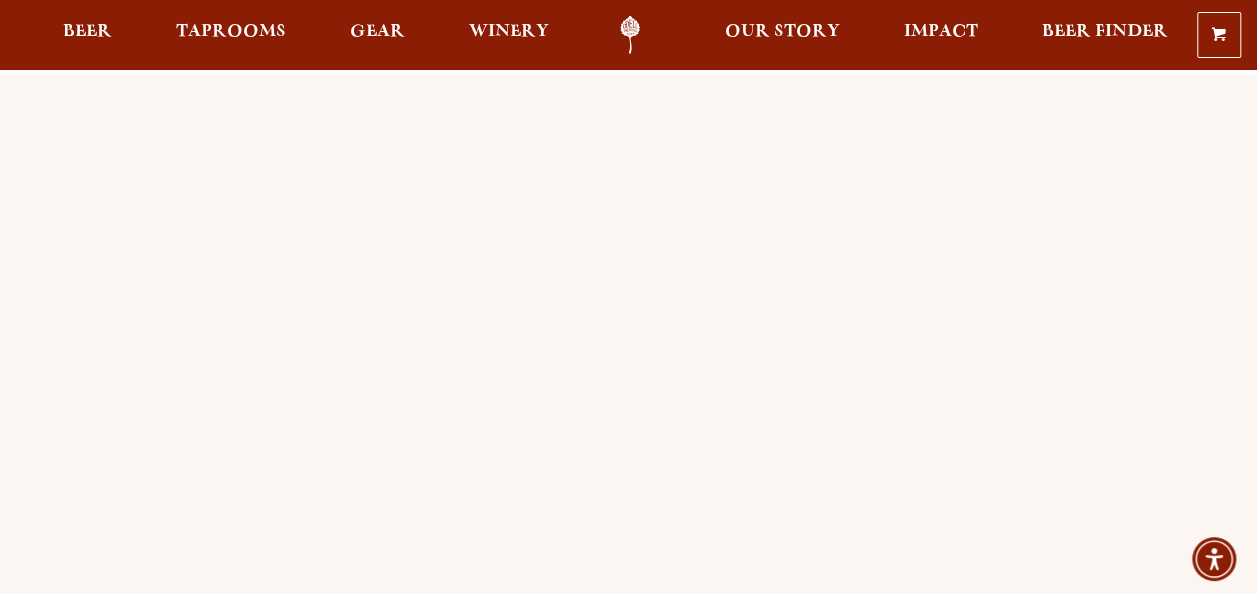 scroll, scrollTop: 100, scrollLeft: 0, axis: vertical 